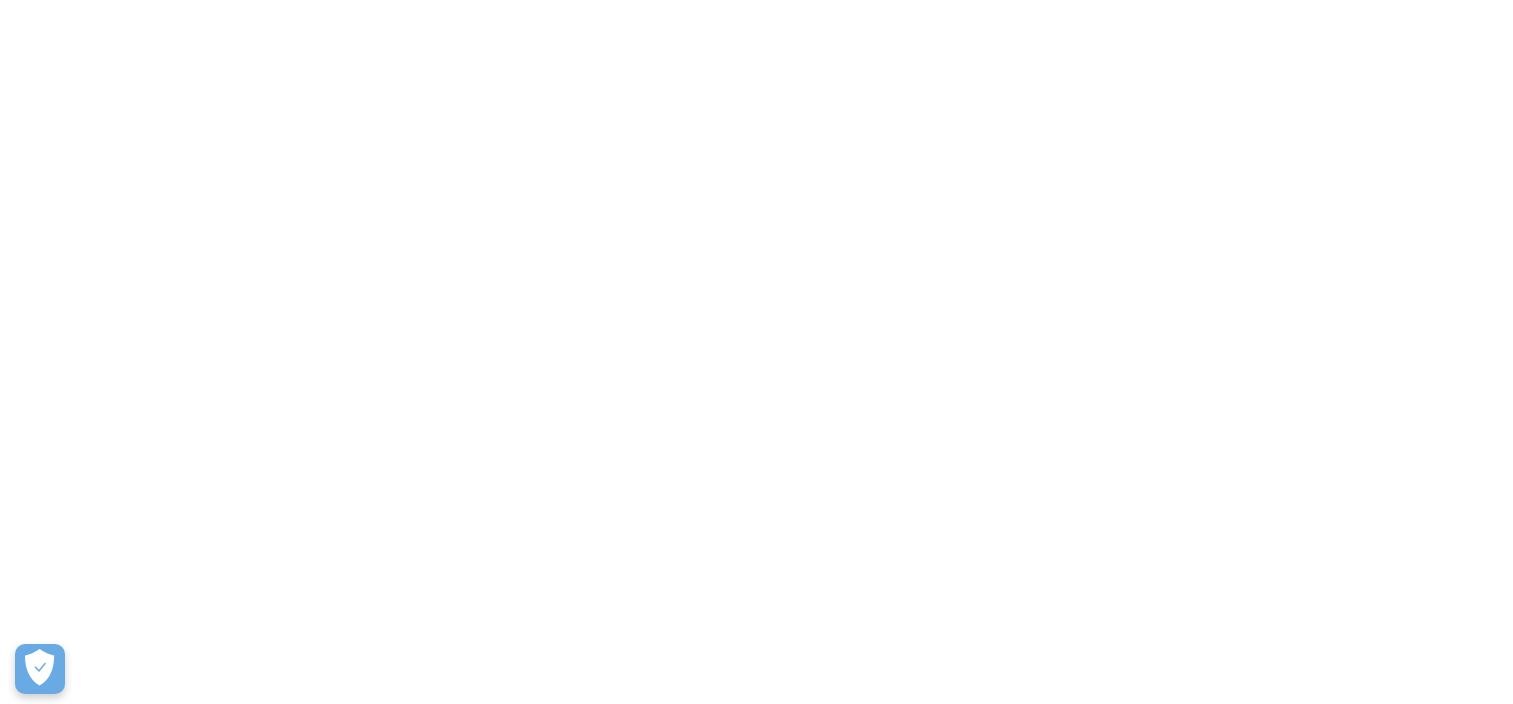 scroll, scrollTop: 0, scrollLeft: 0, axis: both 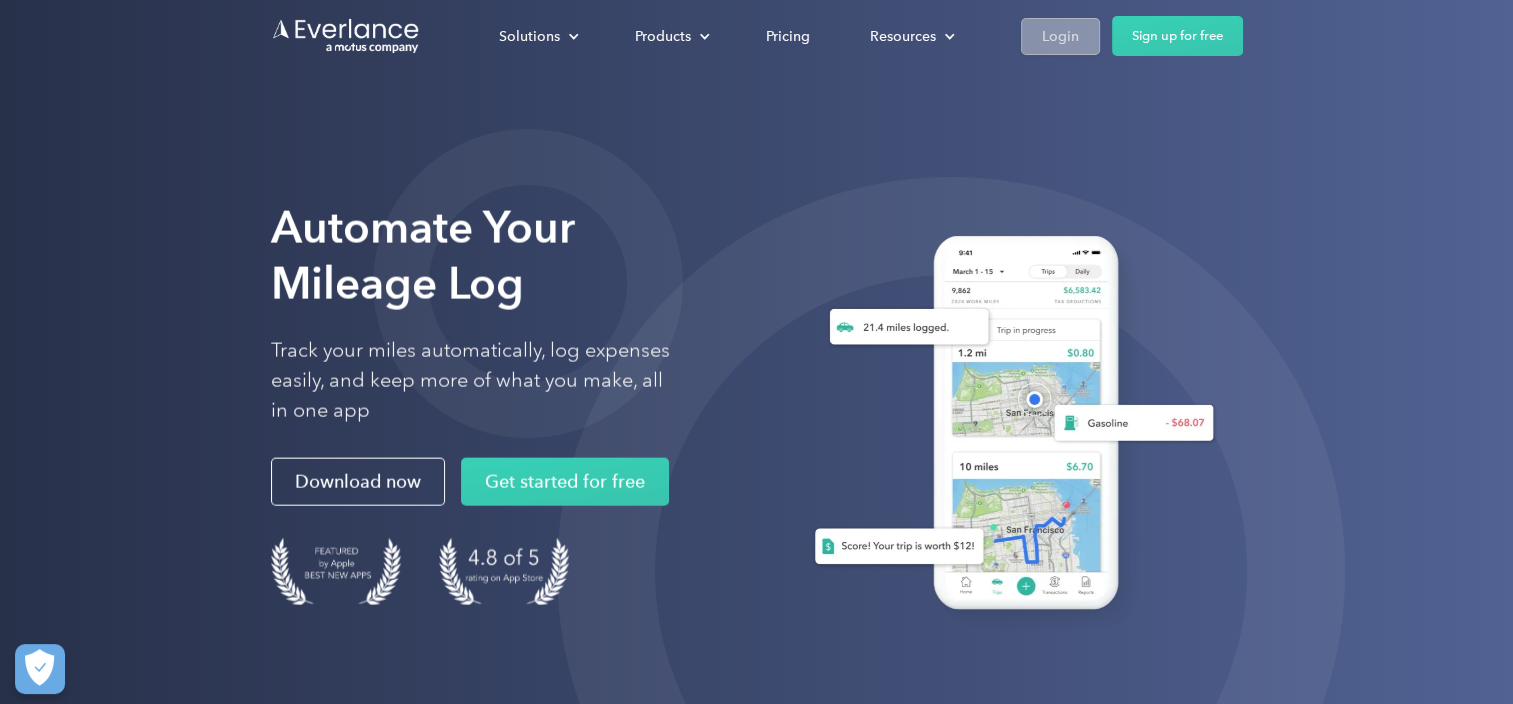 click on "Login" at bounding box center [1060, 36] 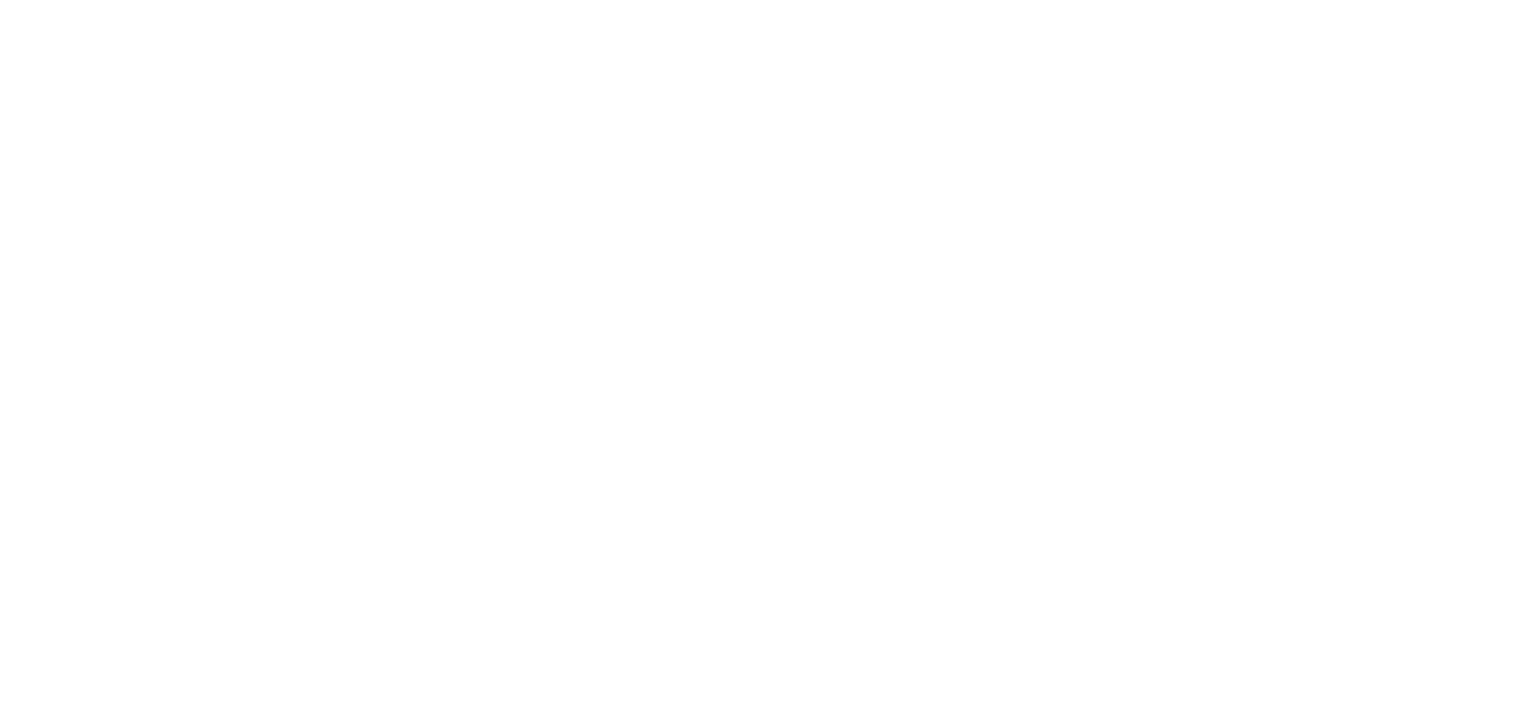 scroll, scrollTop: 0, scrollLeft: 0, axis: both 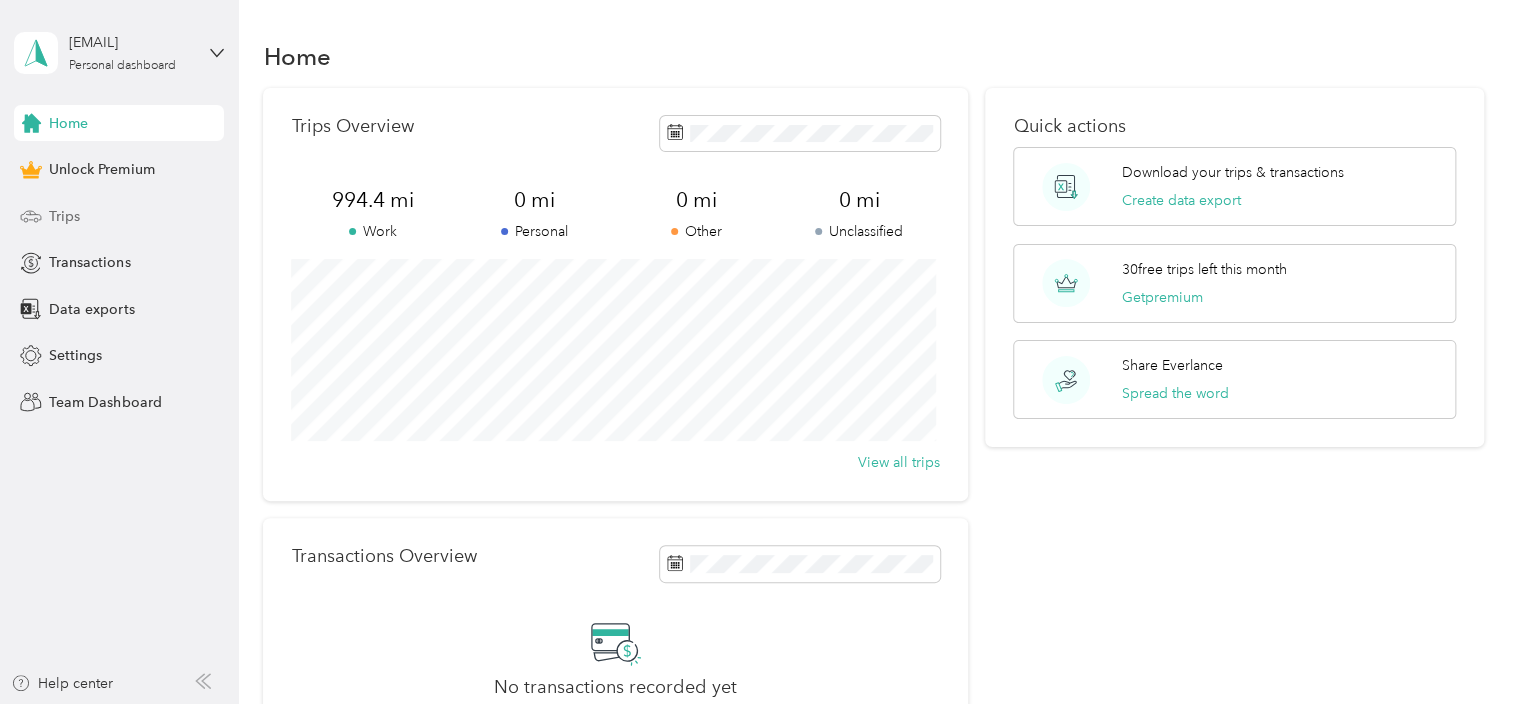 click on "Trips" at bounding box center [119, 216] 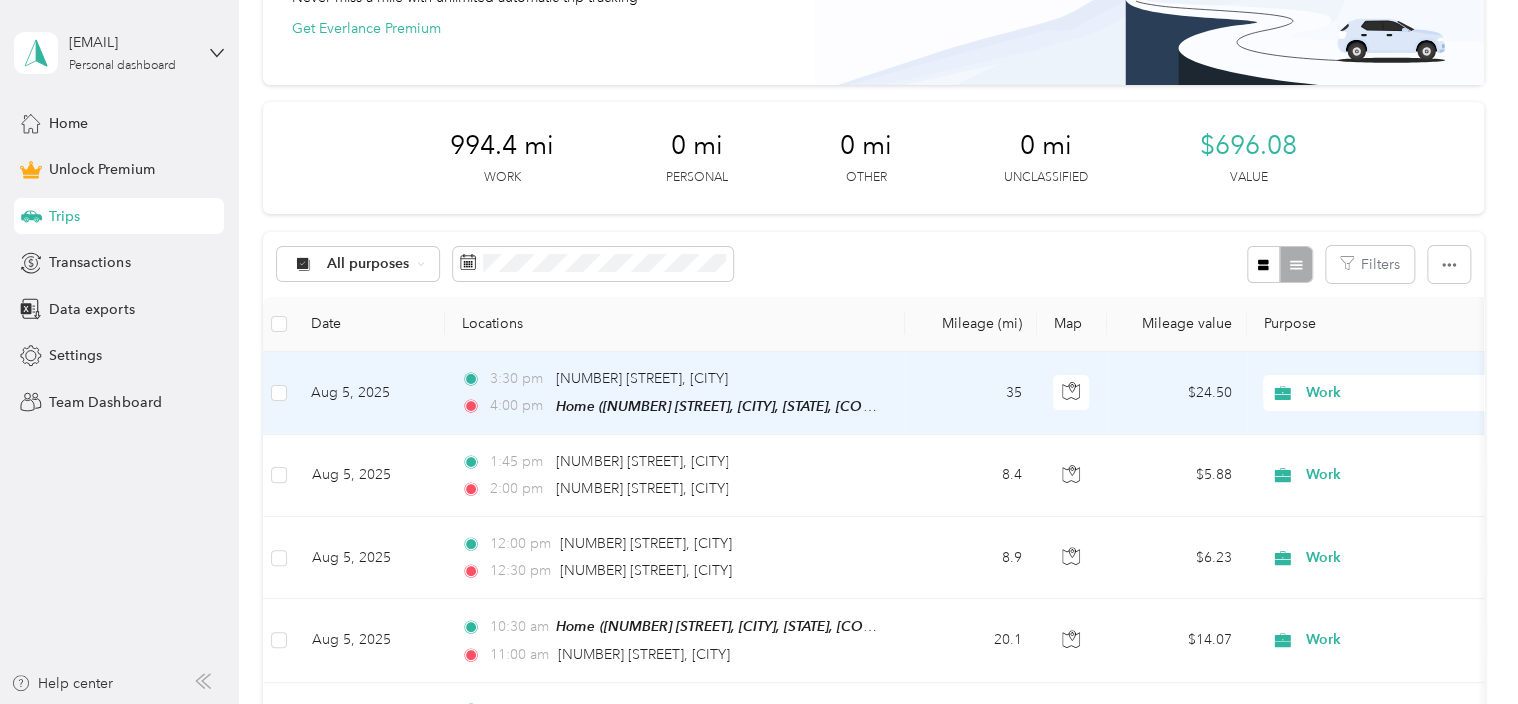 scroll, scrollTop: 172, scrollLeft: 0, axis: vertical 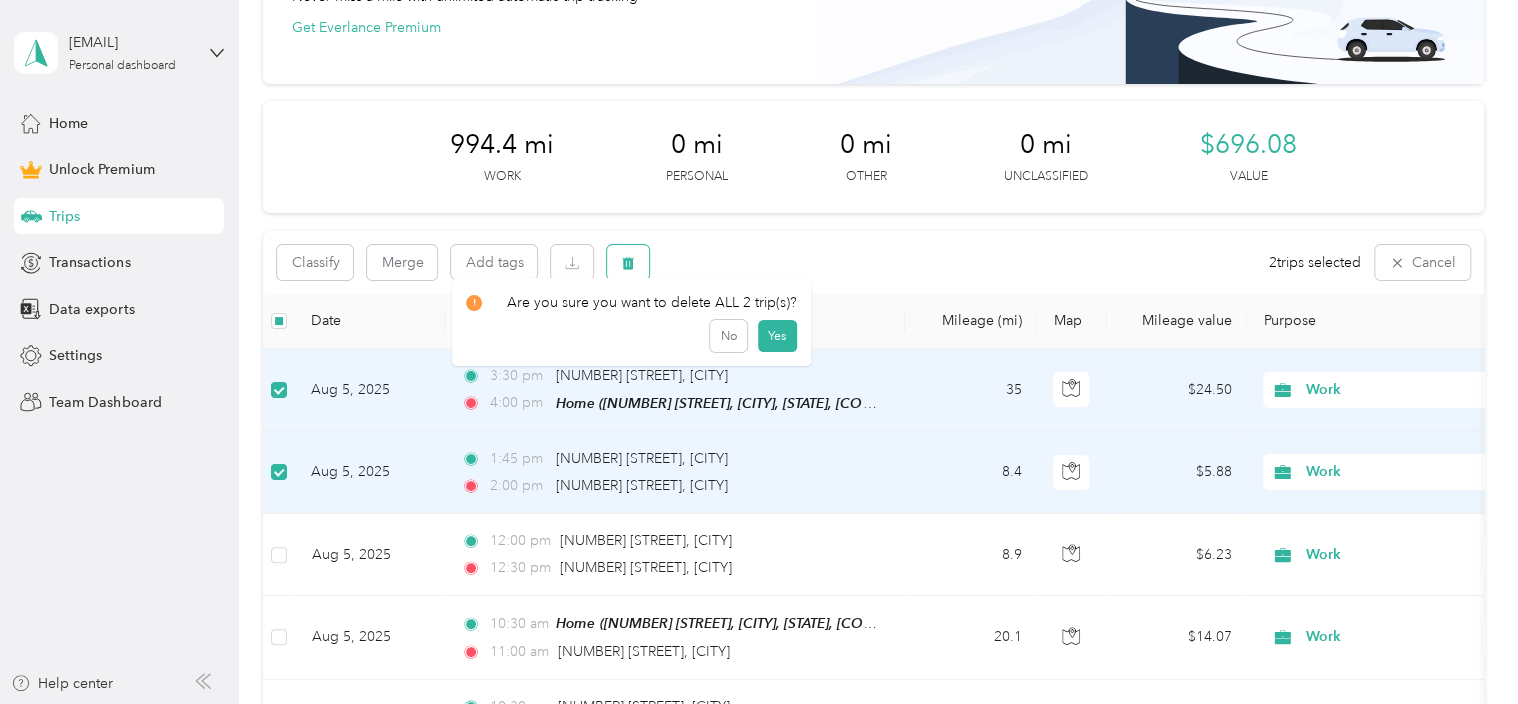 click at bounding box center [628, 262] 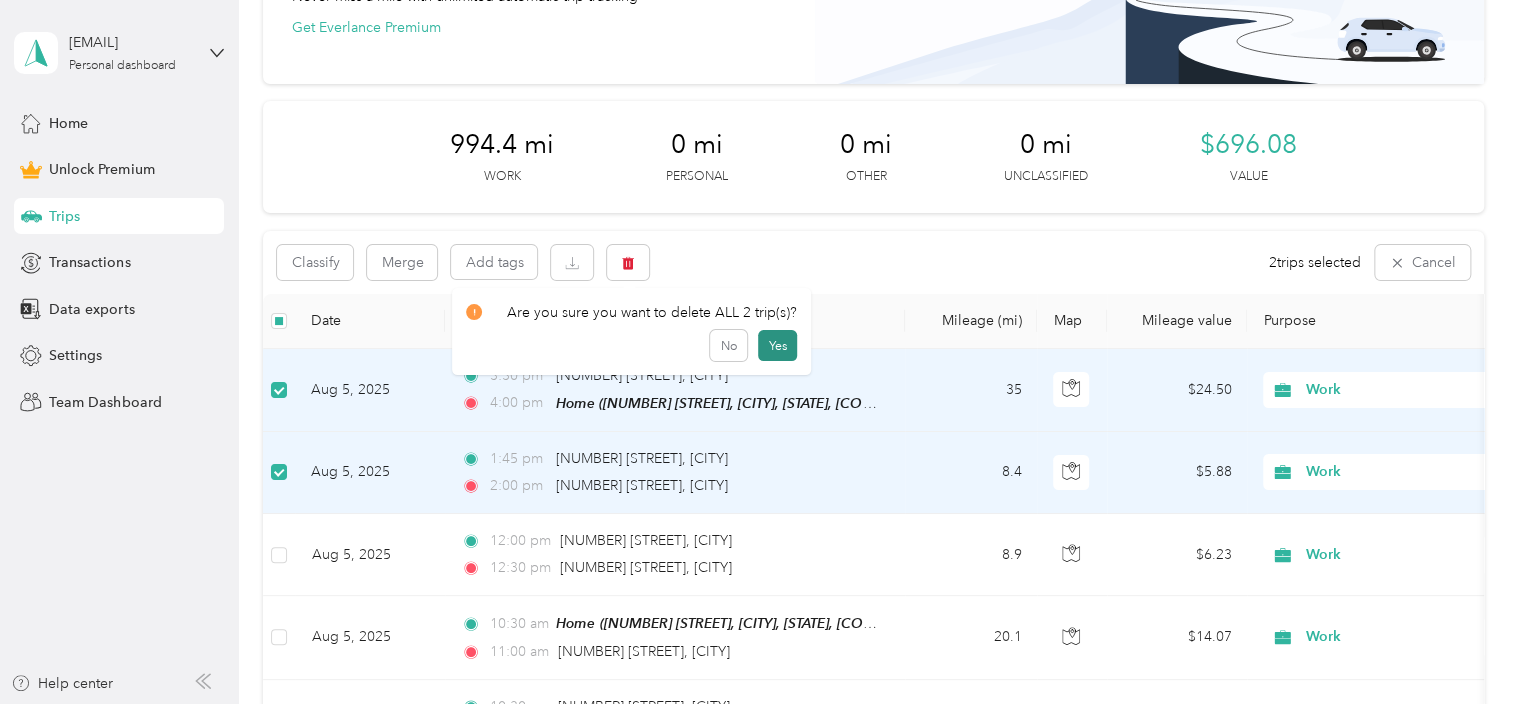 click on "Yes" at bounding box center [777, 346] 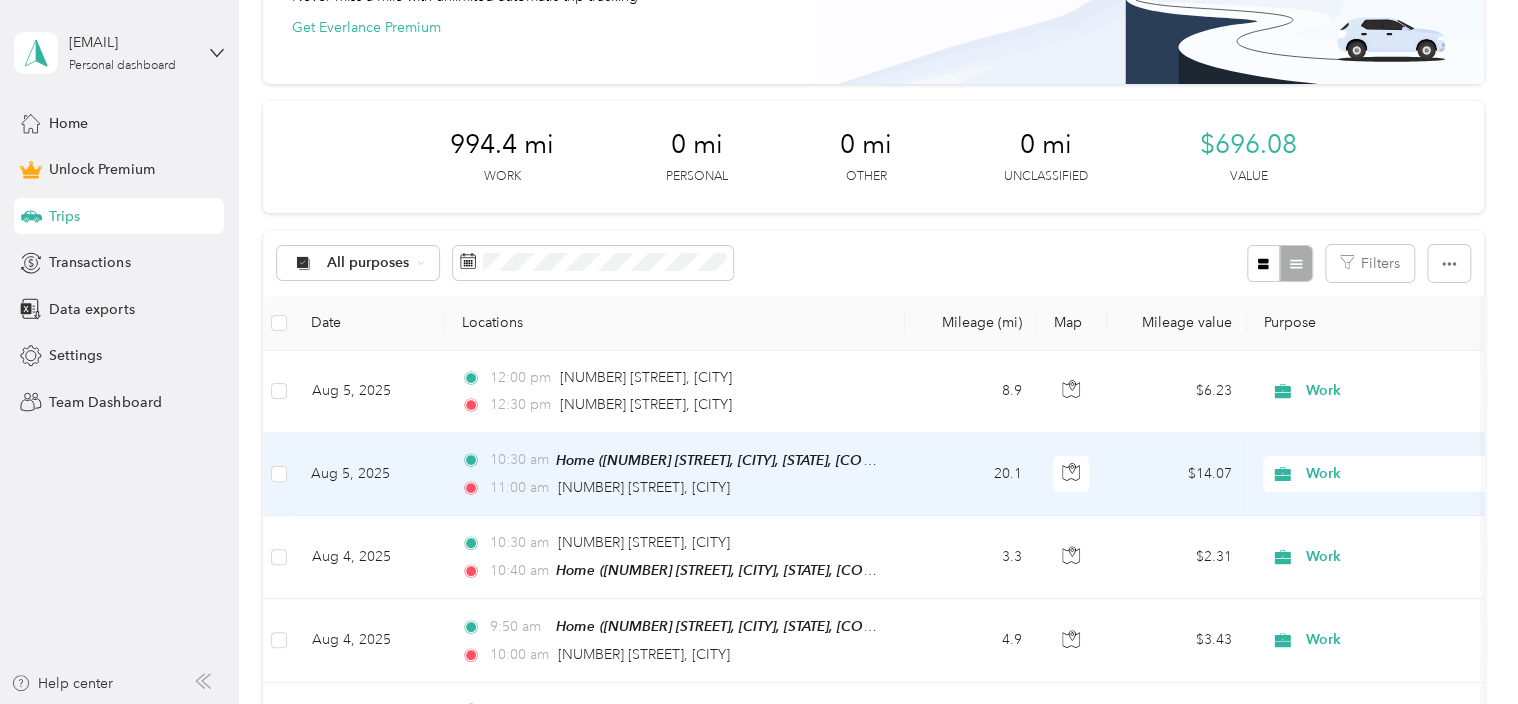 click on "Aug 5, 2025" at bounding box center [370, 474] 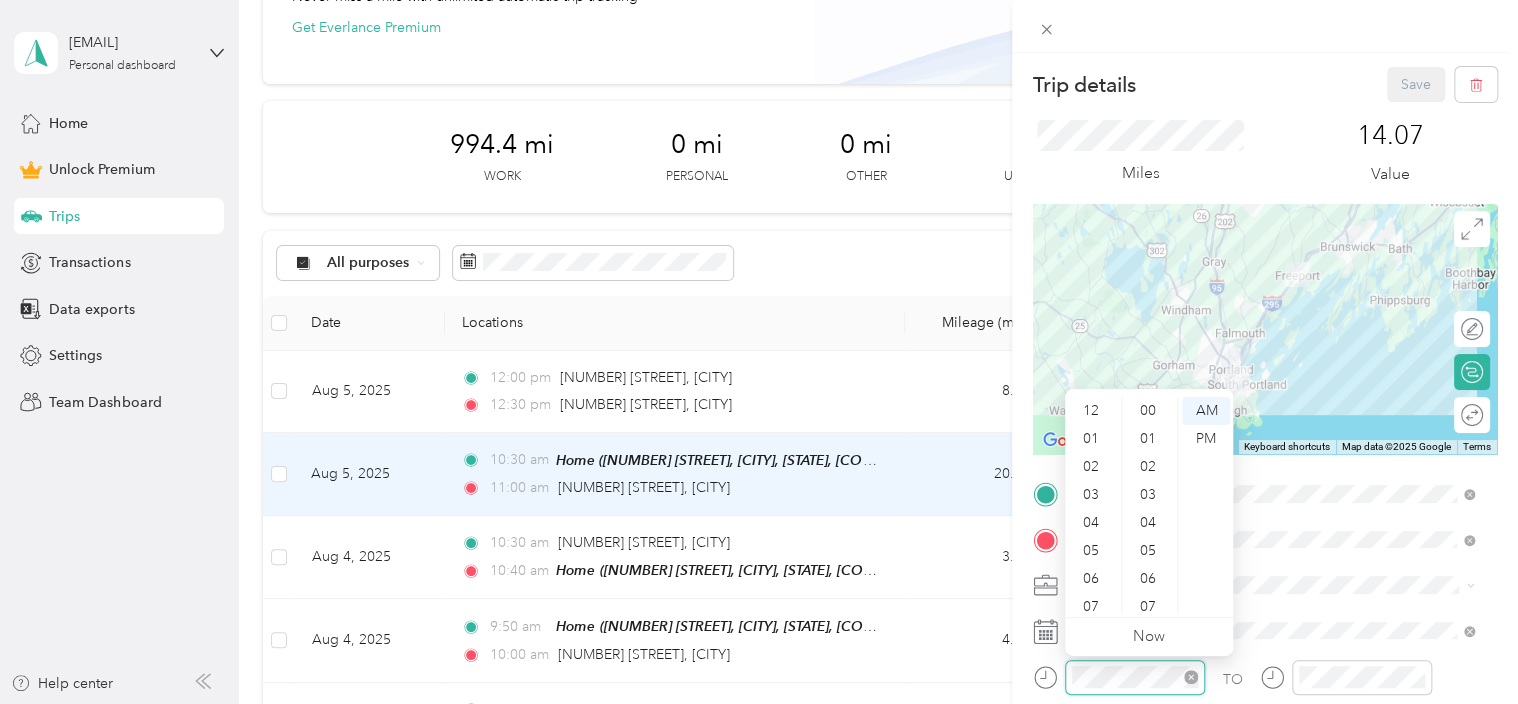 scroll, scrollTop: 840, scrollLeft: 0, axis: vertical 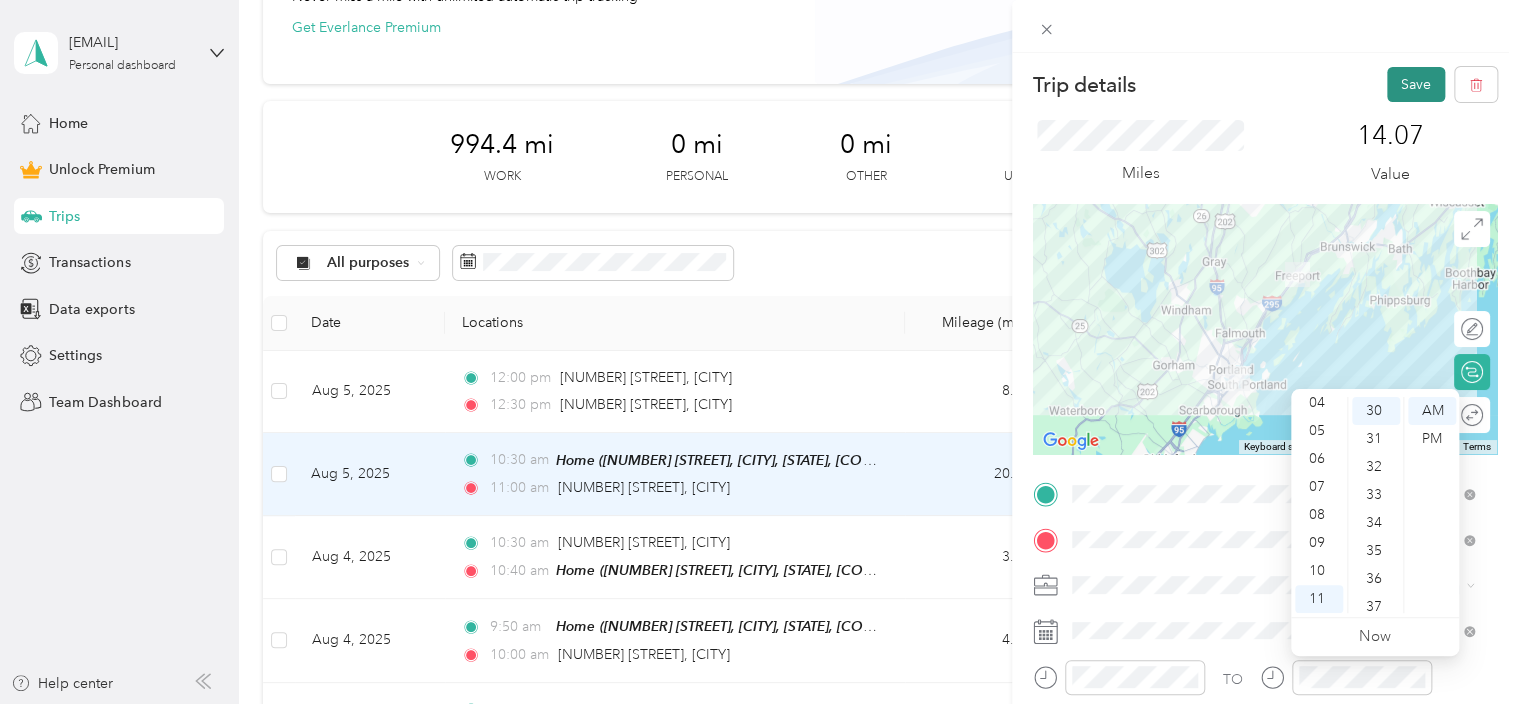click on "Save" at bounding box center [1416, 84] 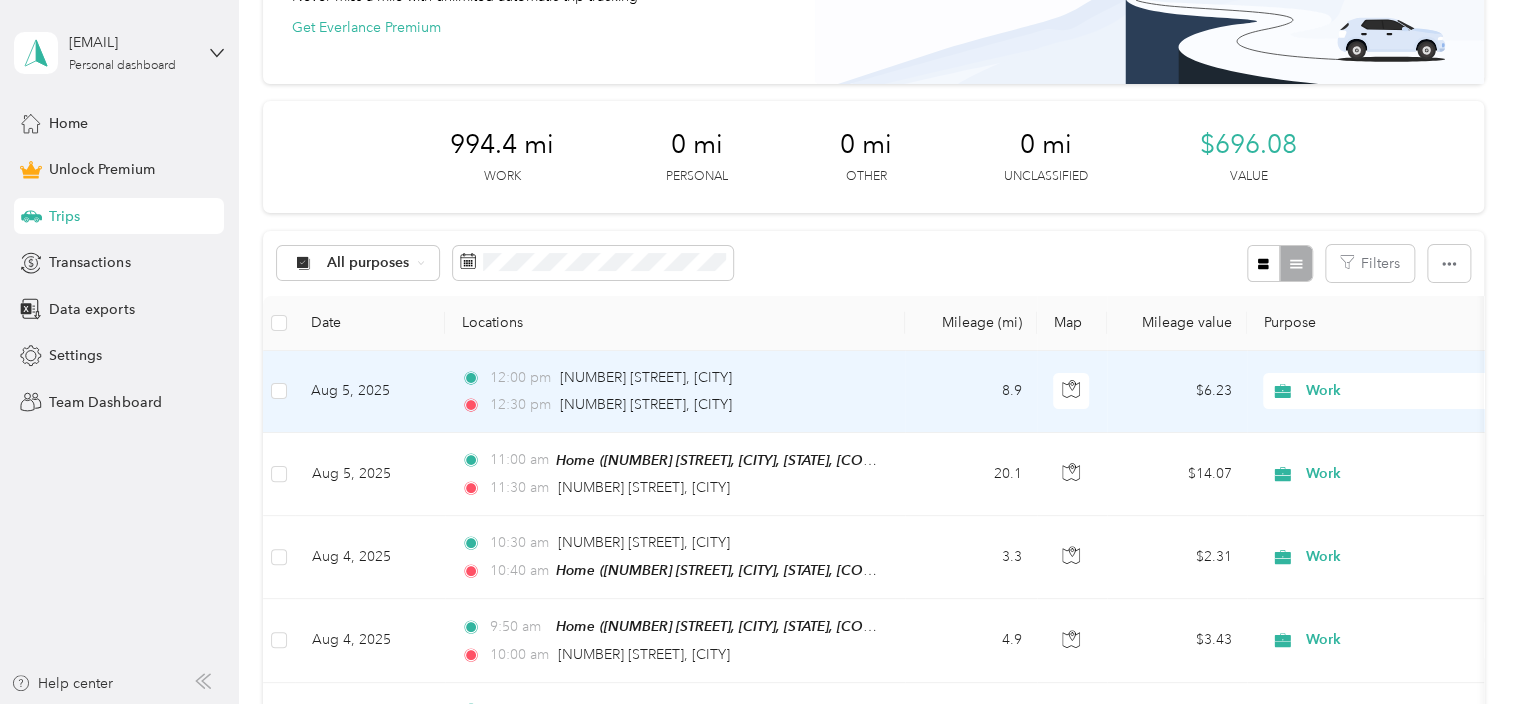click on "12:30 pm" at bounding box center [520, 405] 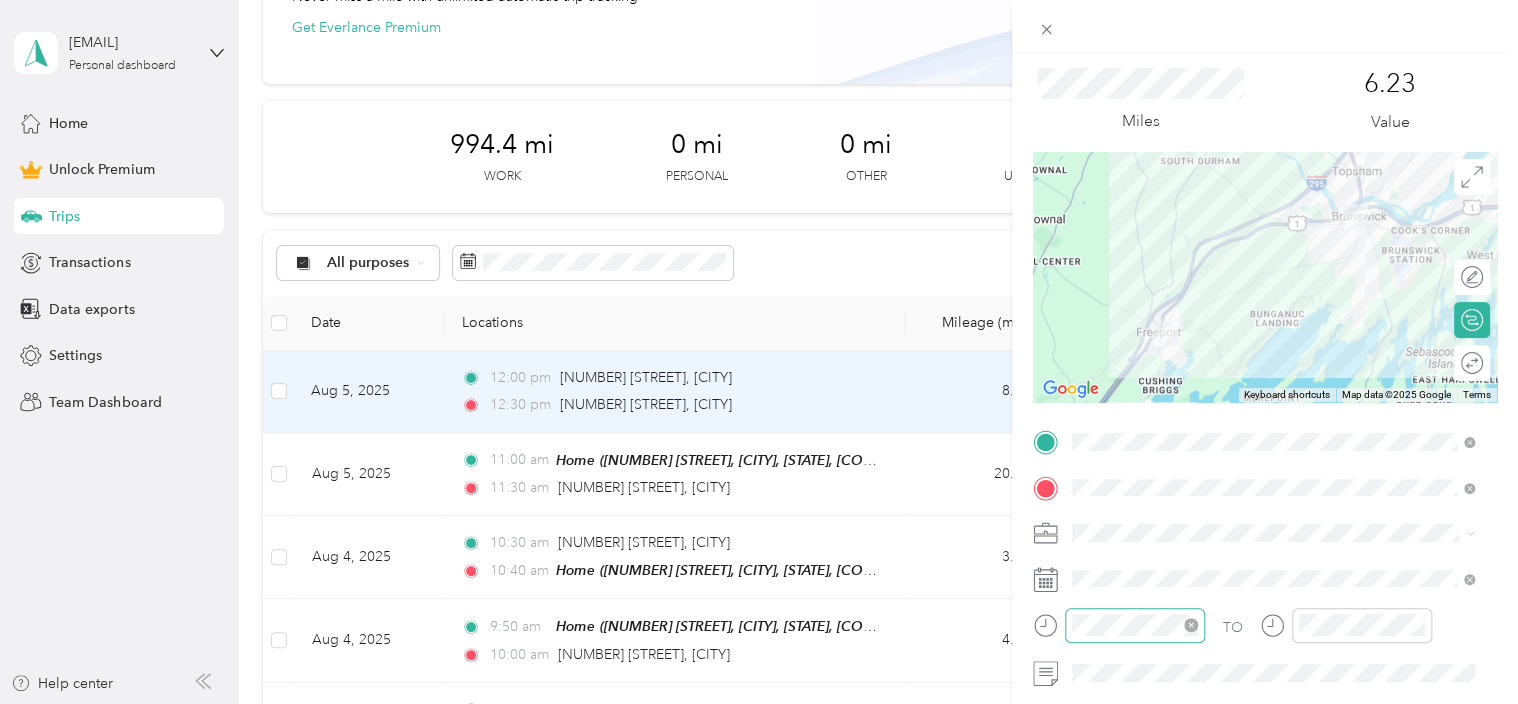 scroll, scrollTop: 100, scrollLeft: 0, axis: vertical 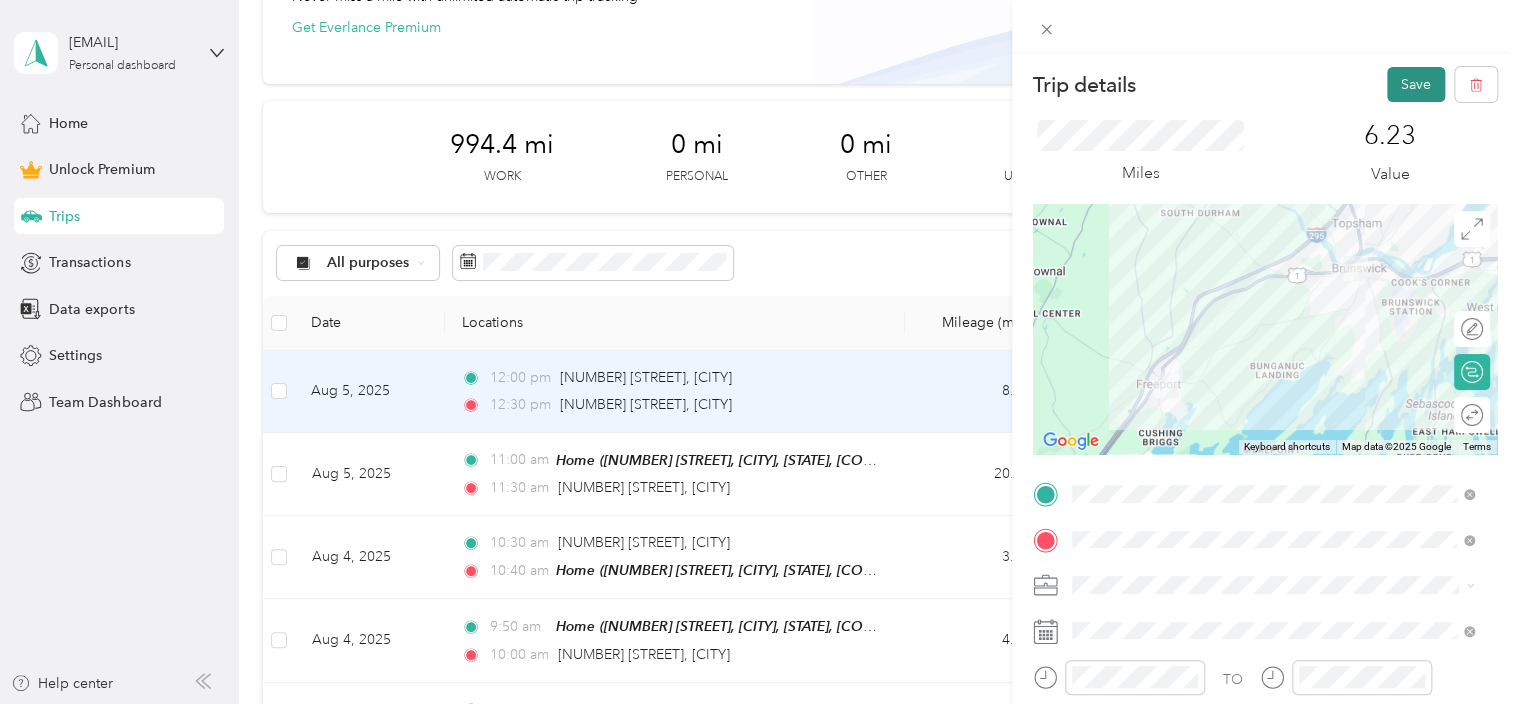 click on "Save" at bounding box center [1416, 84] 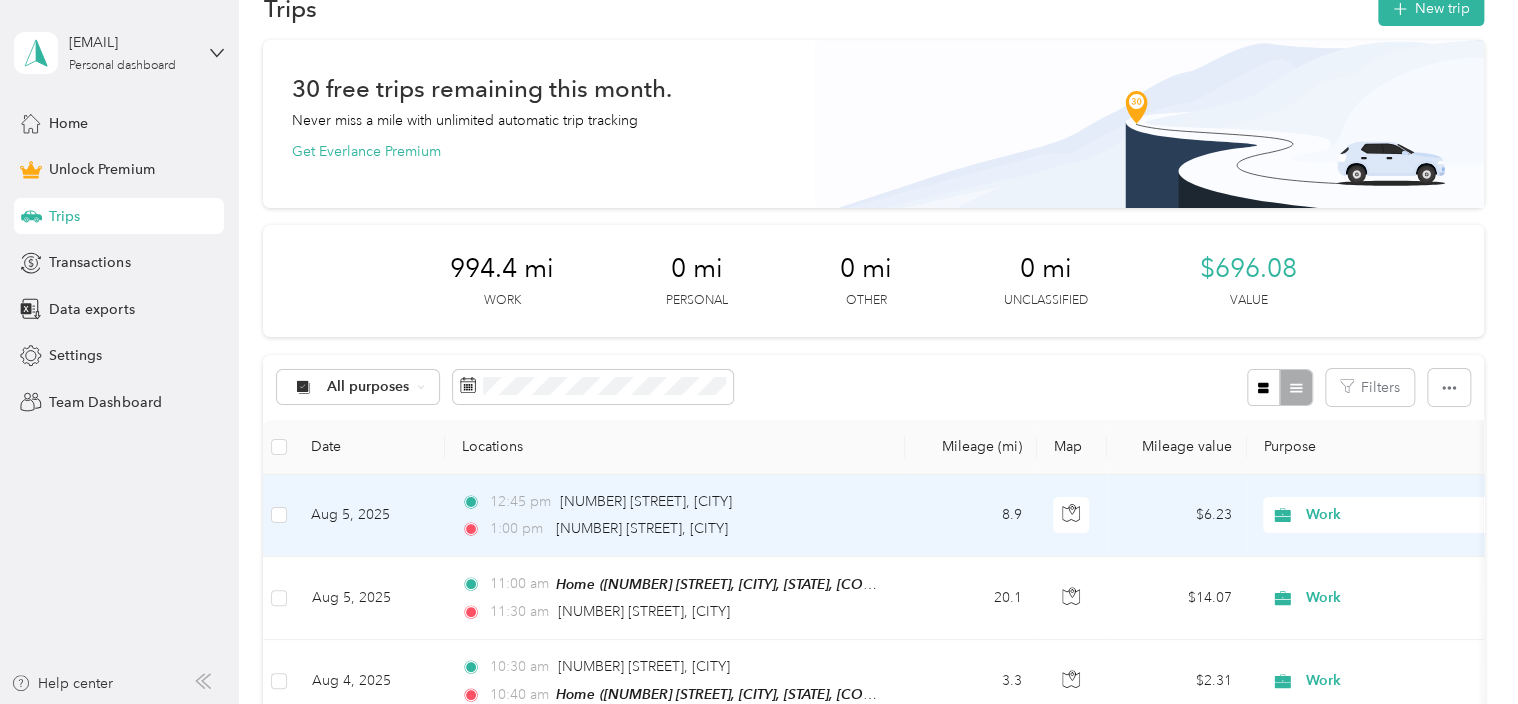 scroll, scrollTop: 0, scrollLeft: 0, axis: both 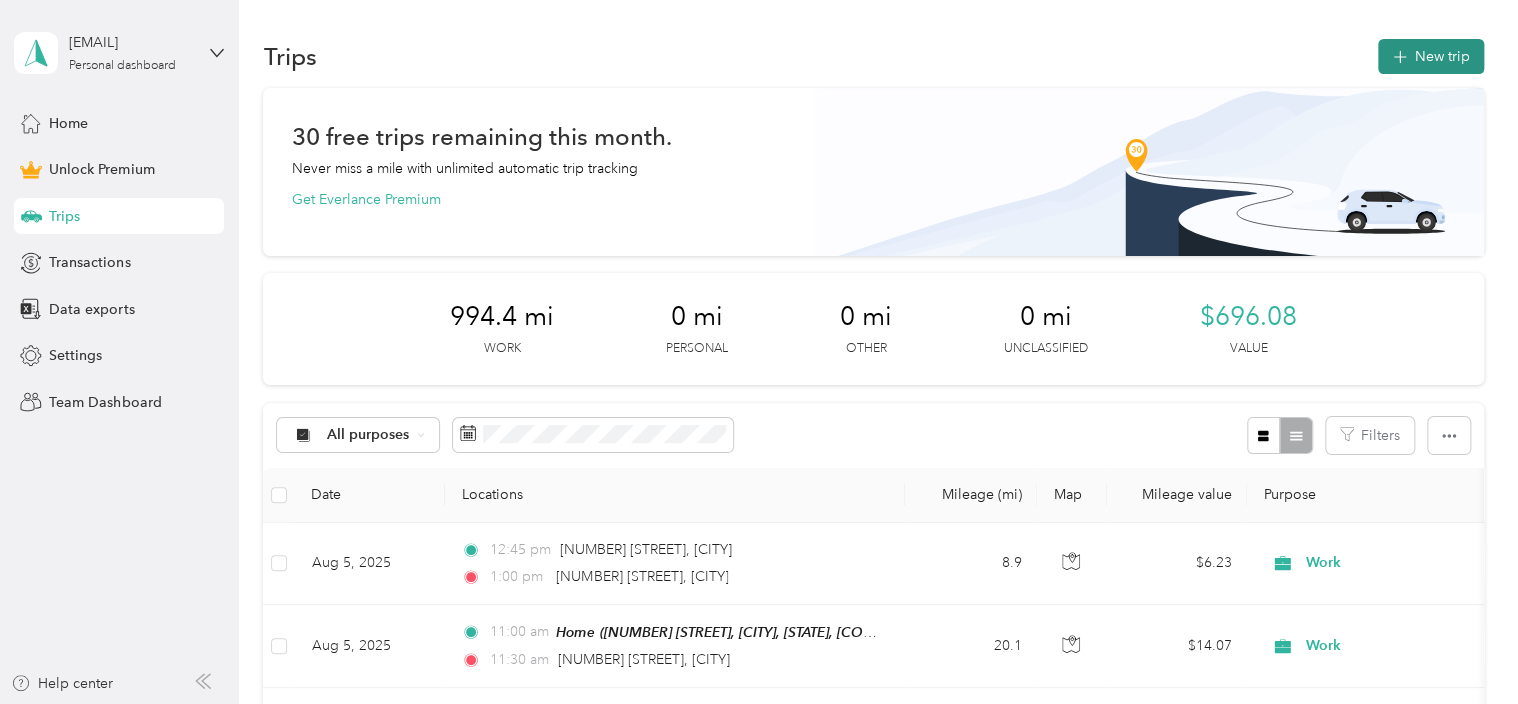 click on "New trip" at bounding box center [1431, 56] 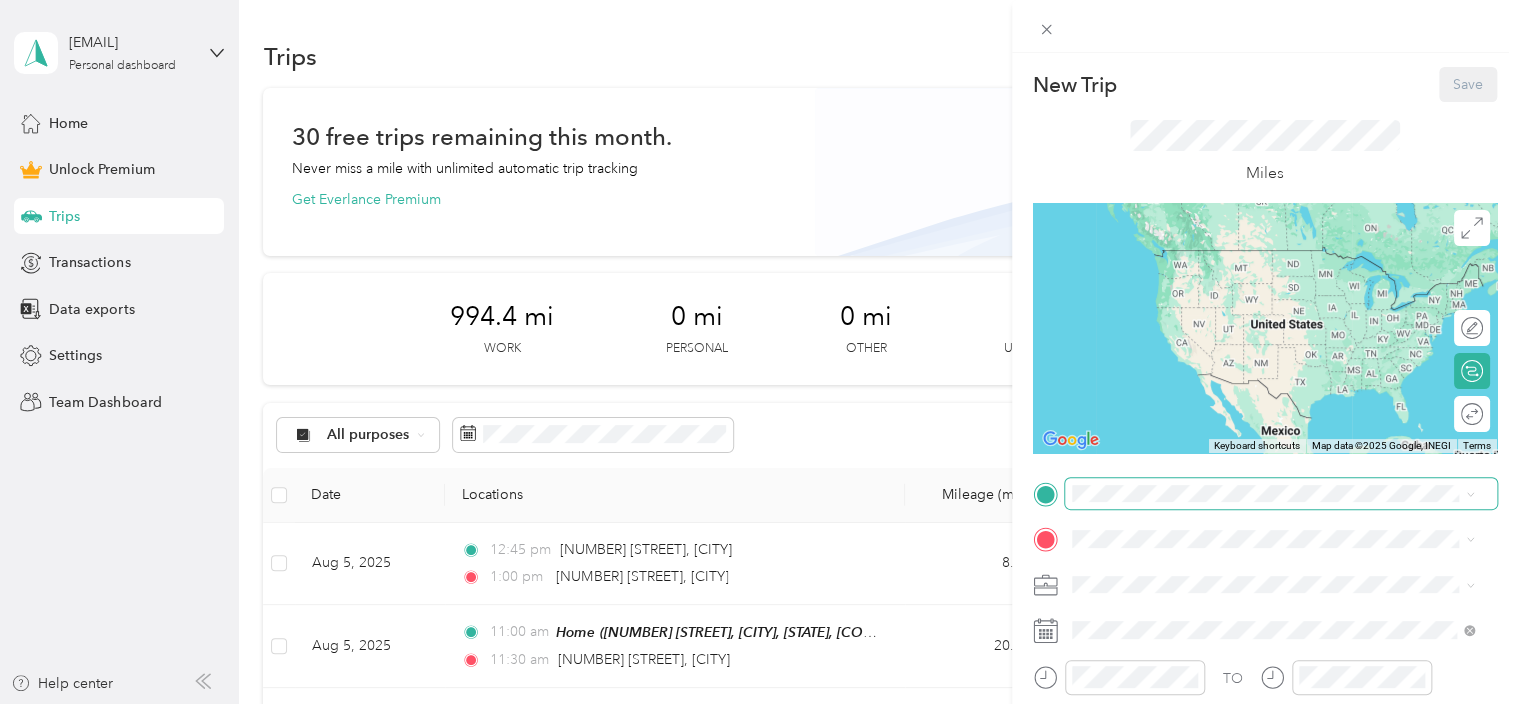 click at bounding box center (1281, 494) 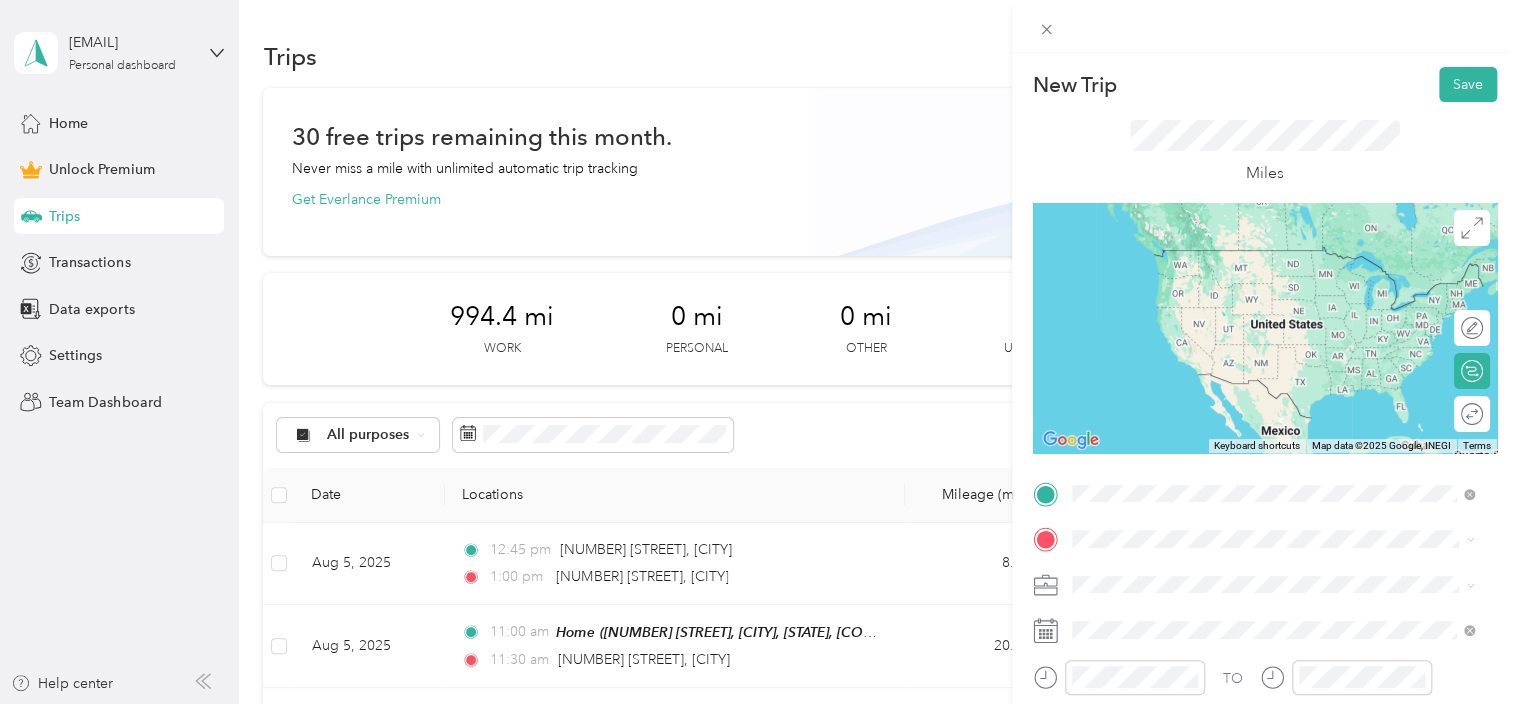 click on "13 Everett Street
Brunswick, Maine 04011, United States" at bounding box center (1253, 258) 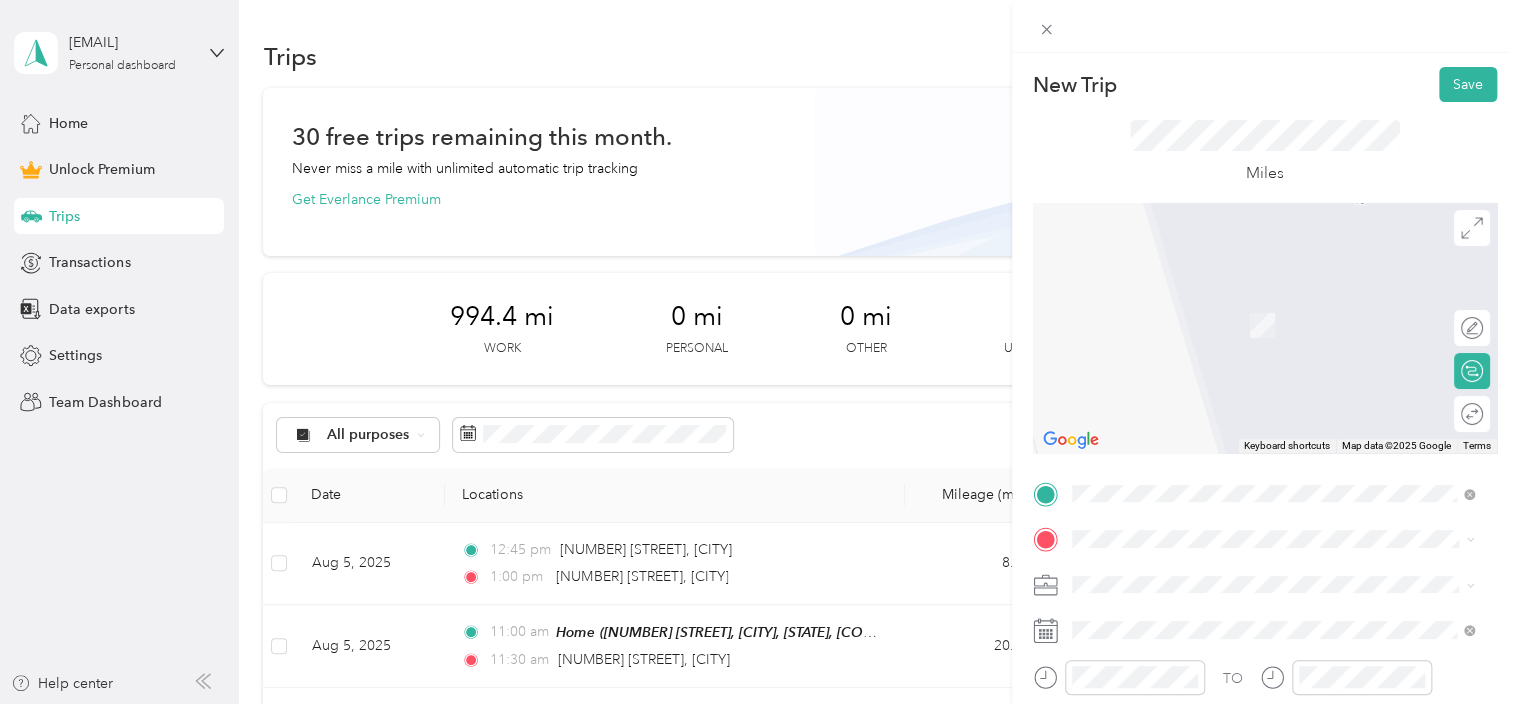 click on "Home" at bounding box center [1128, 618] 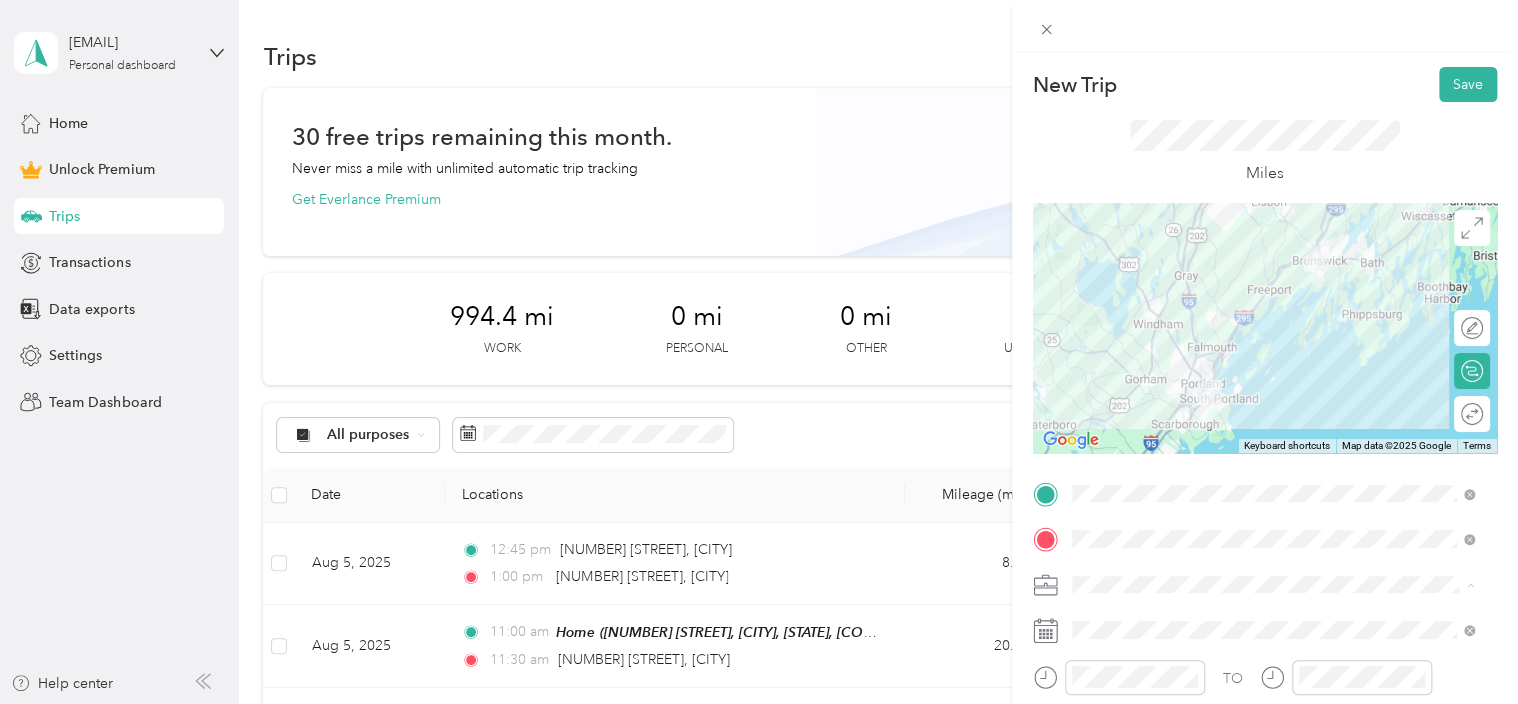 click on "Work Personal Social Work  Other Charity Medical Moving Commute" at bounding box center [1273, 427] 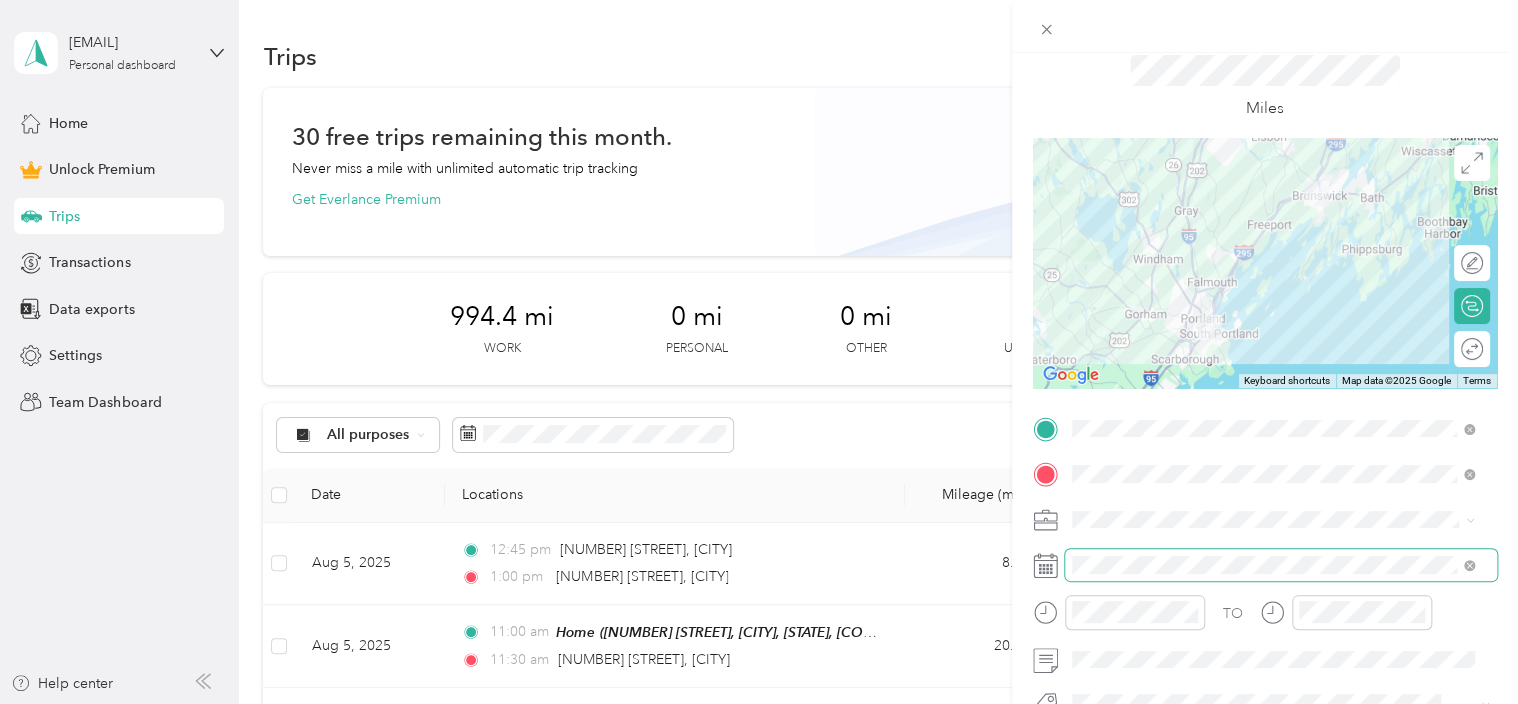 scroll, scrollTop: 100, scrollLeft: 0, axis: vertical 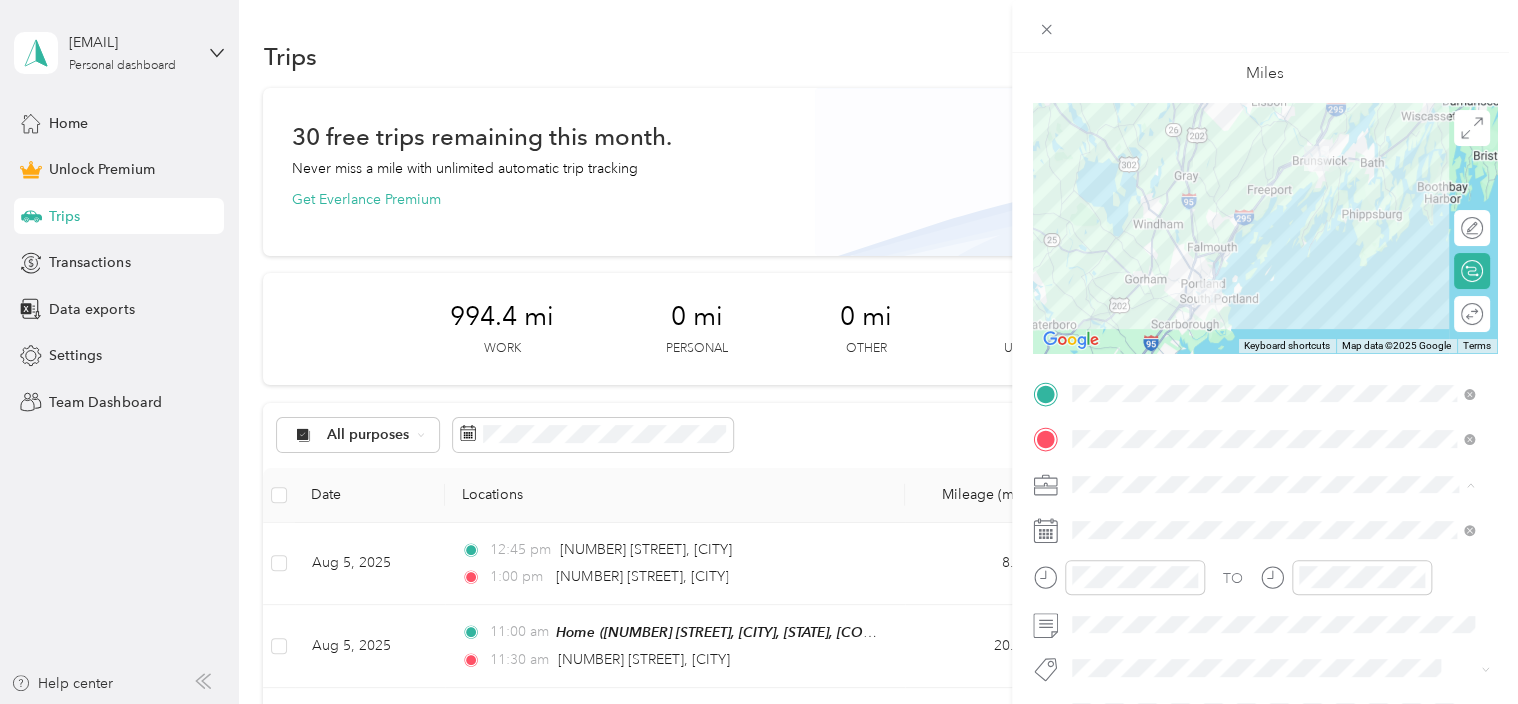 click on "Work" at bounding box center (1273, 204) 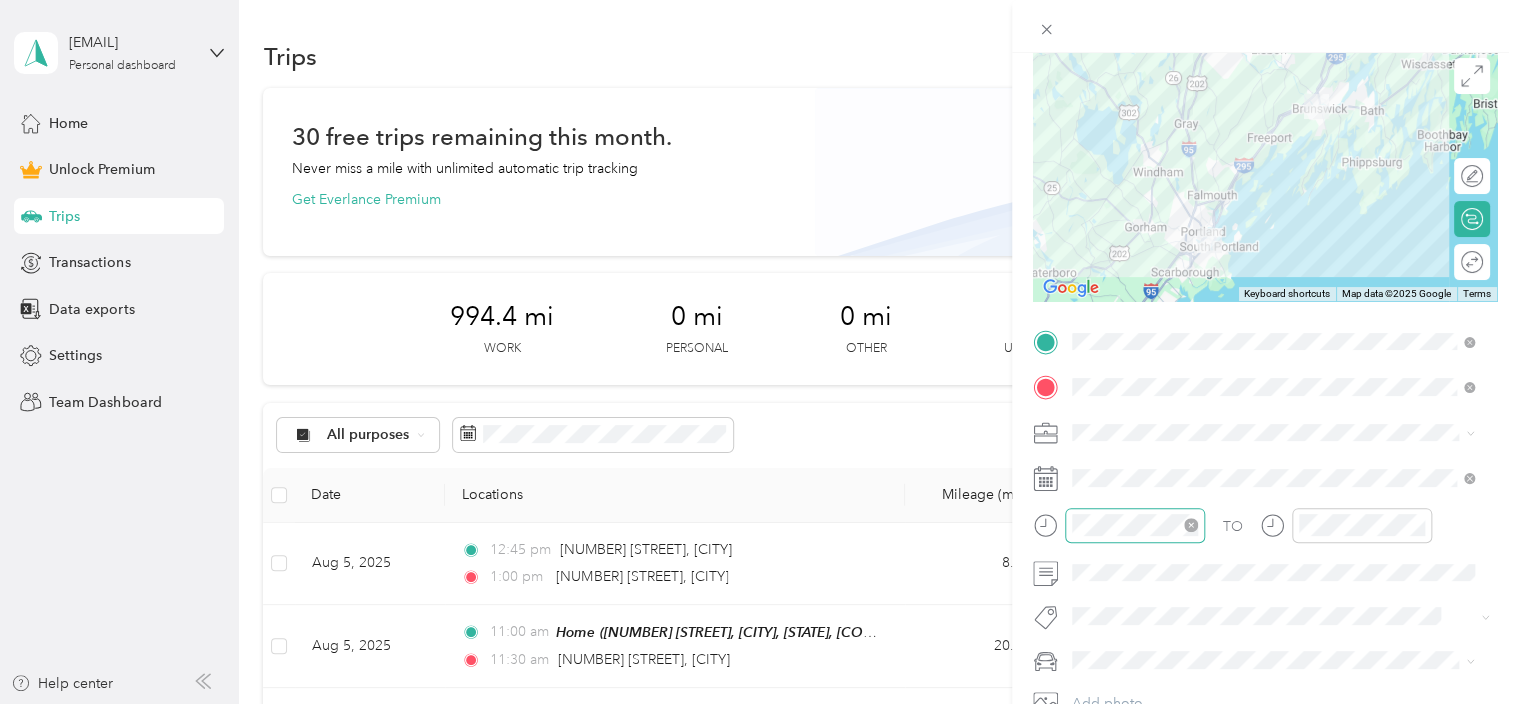 scroll, scrollTop: 200, scrollLeft: 0, axis: vertical 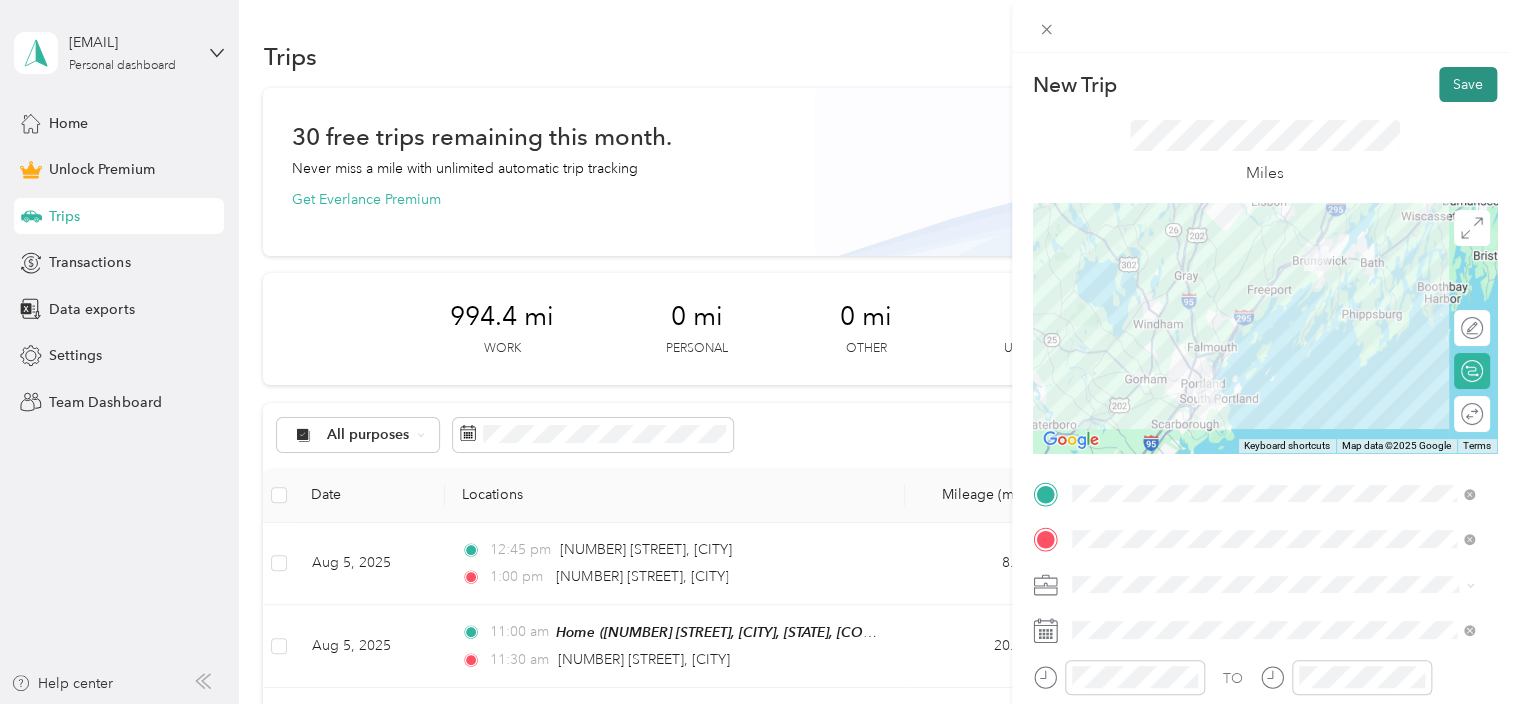click on "Save" at bounding box center (1468, 84) 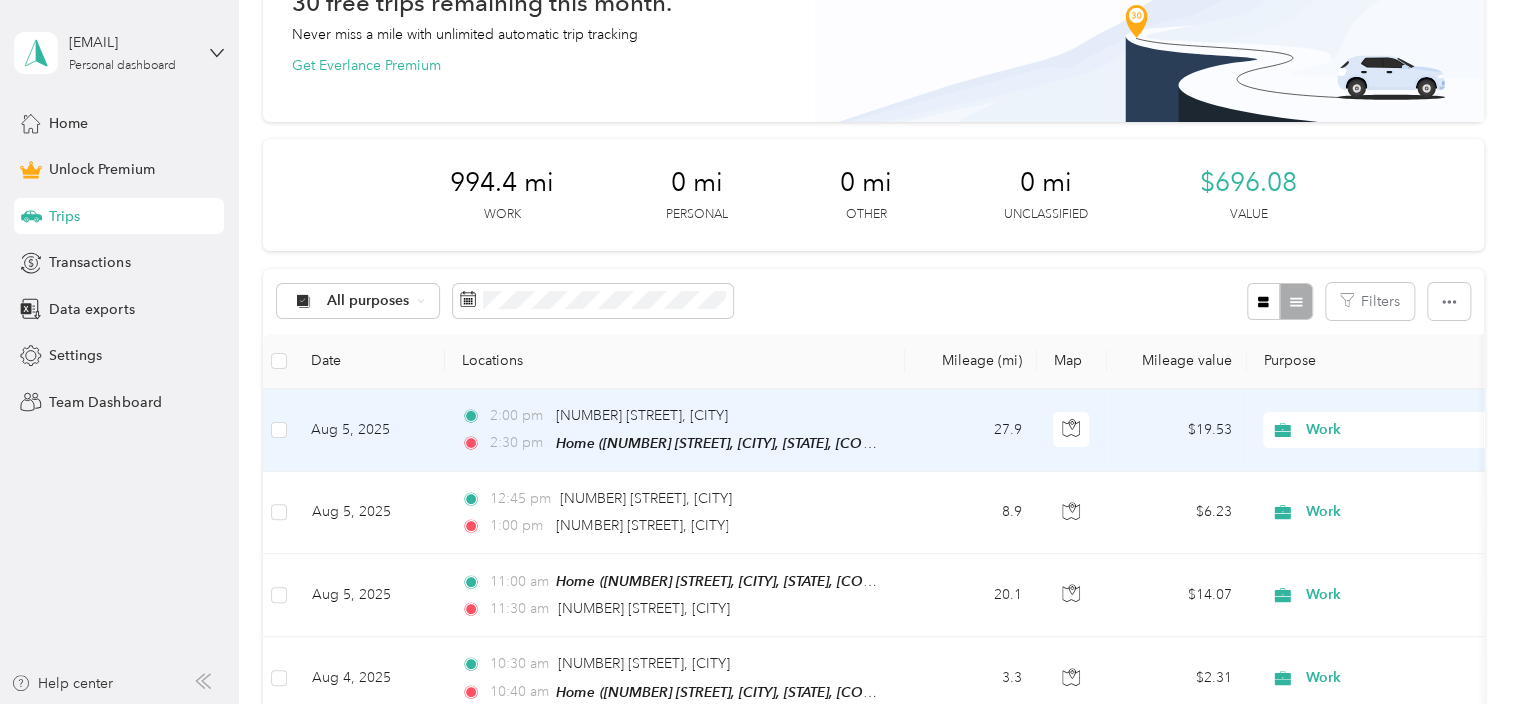scroll, scrollTop: 100, scrollLeft: 0, axis: vertical 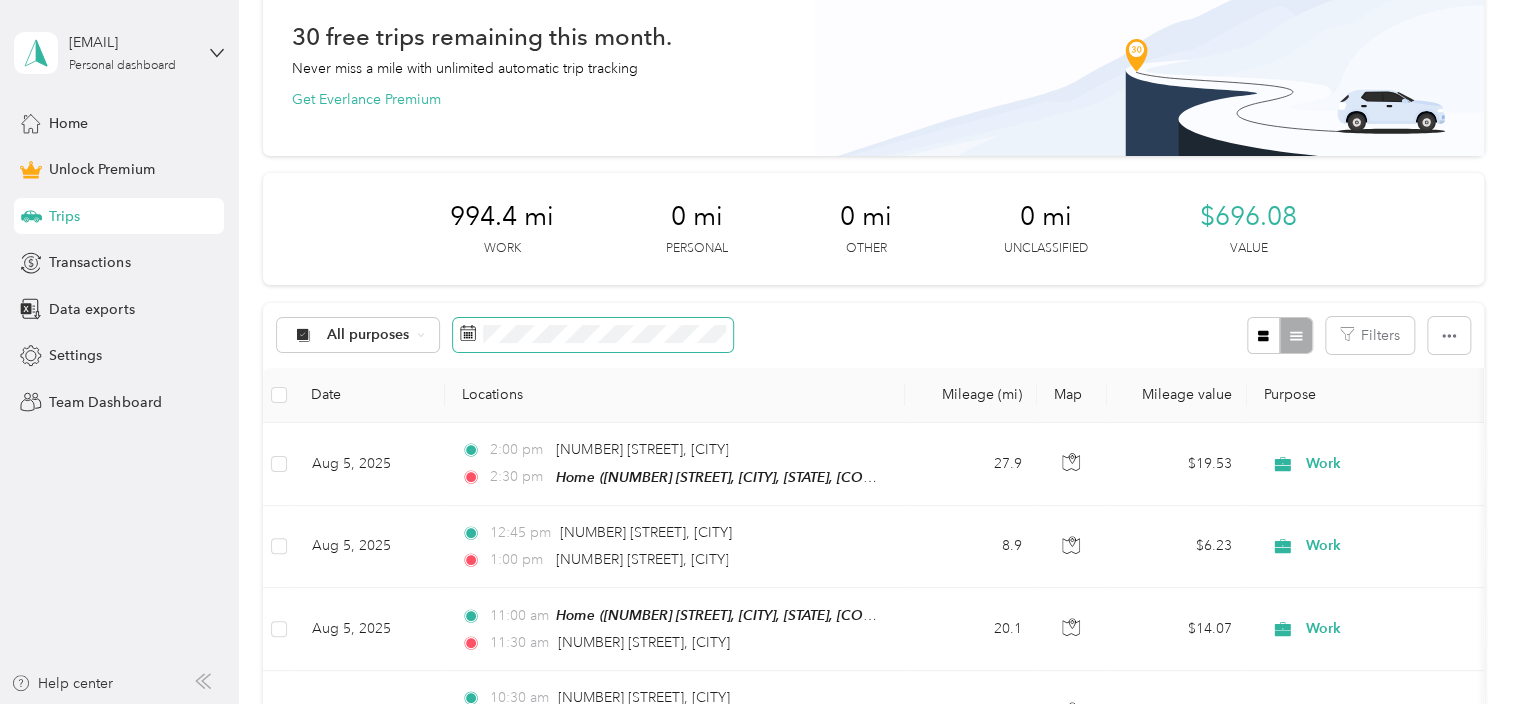 click at bounding box center [593, 335] 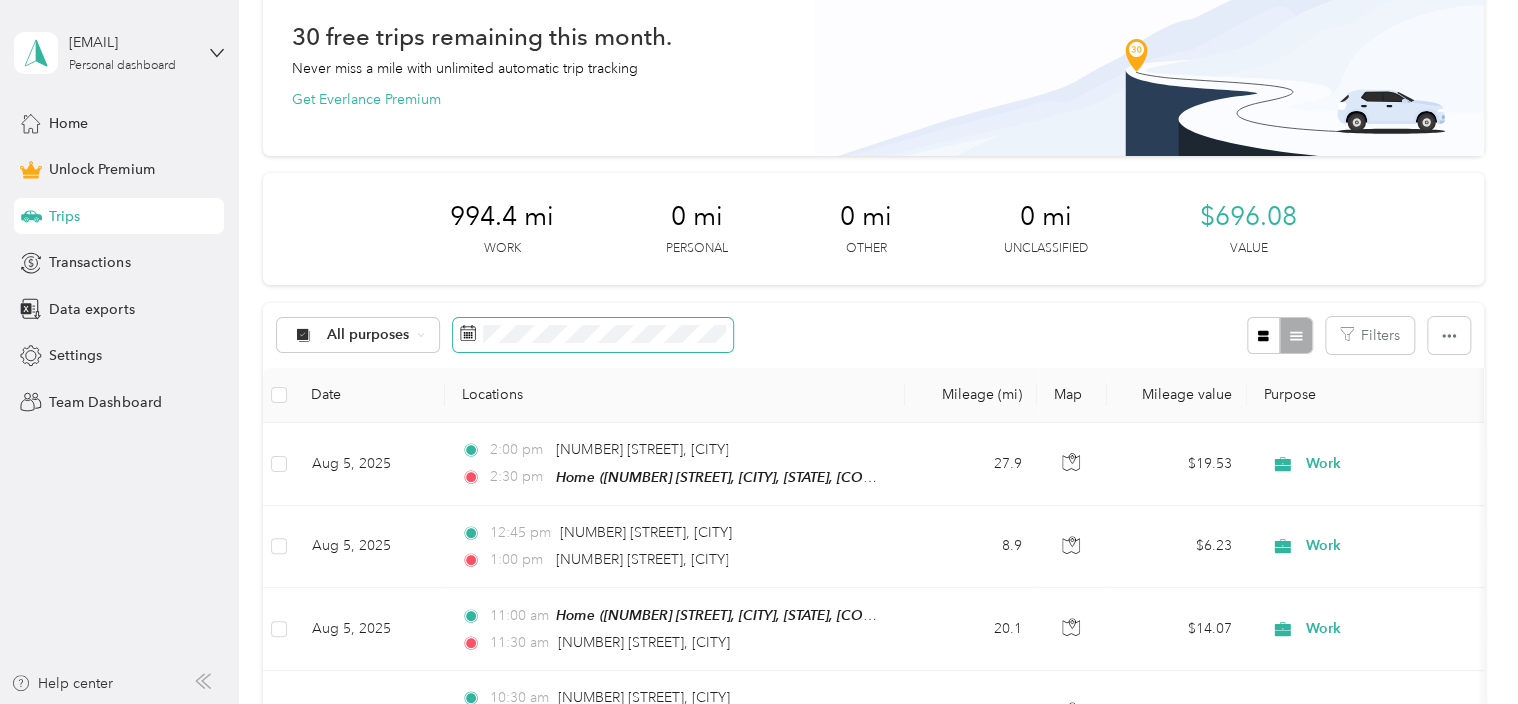 click at bounding box center [593, 335] 